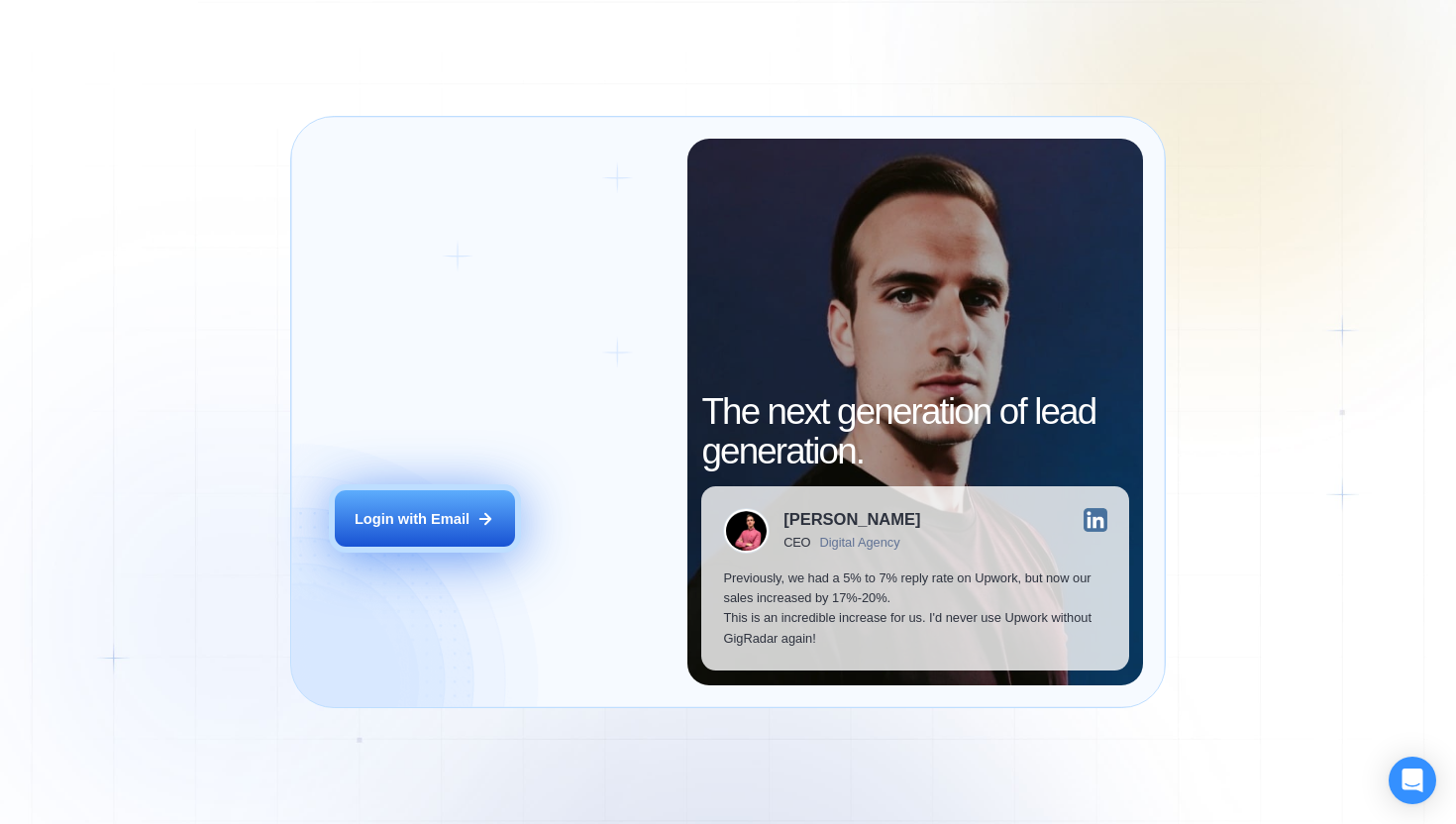 scroll, scrollTop: 0, scrollLeft: 0, axis: both 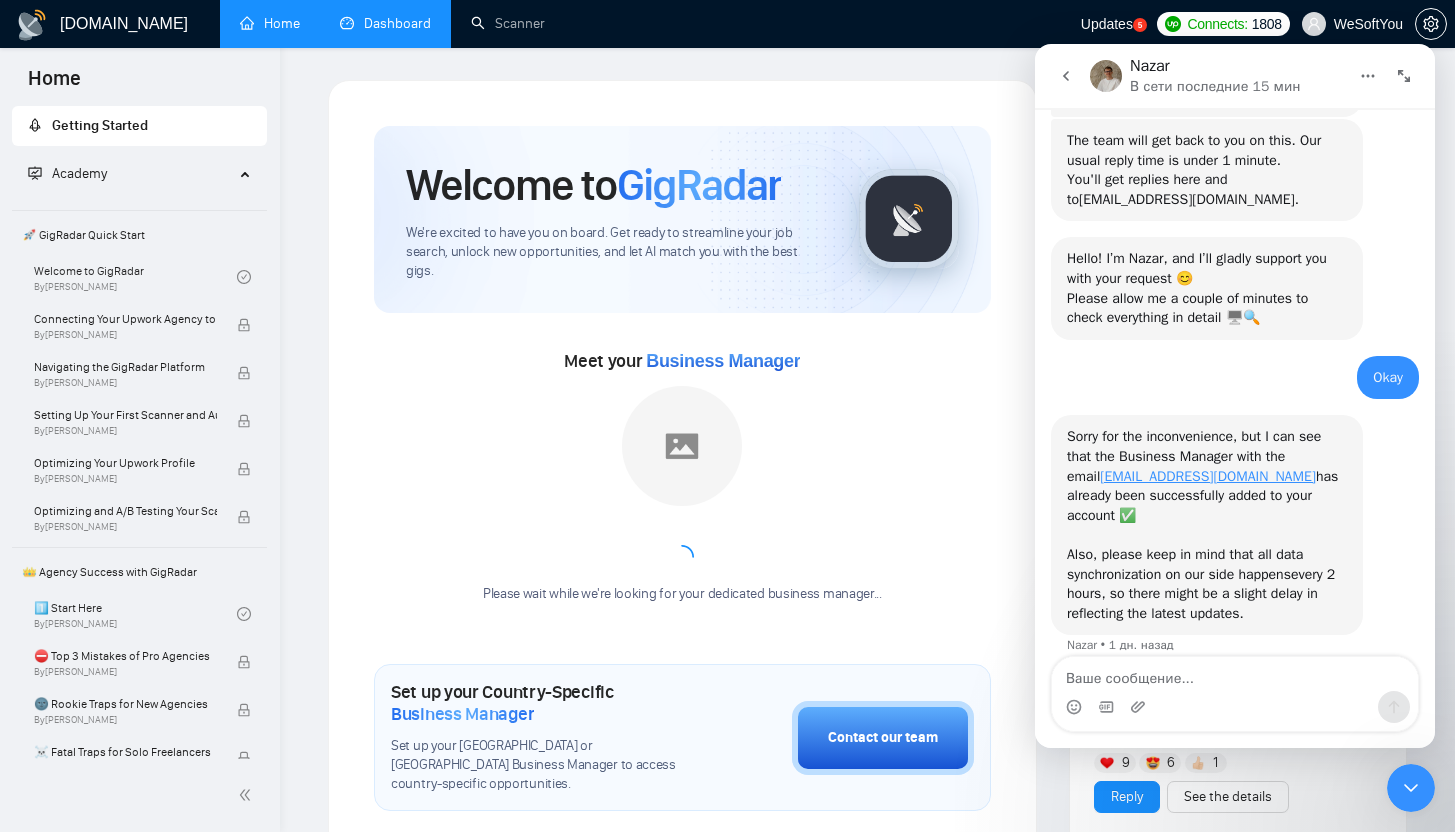 click on "Dashboard" at bounding box center (385, 24) 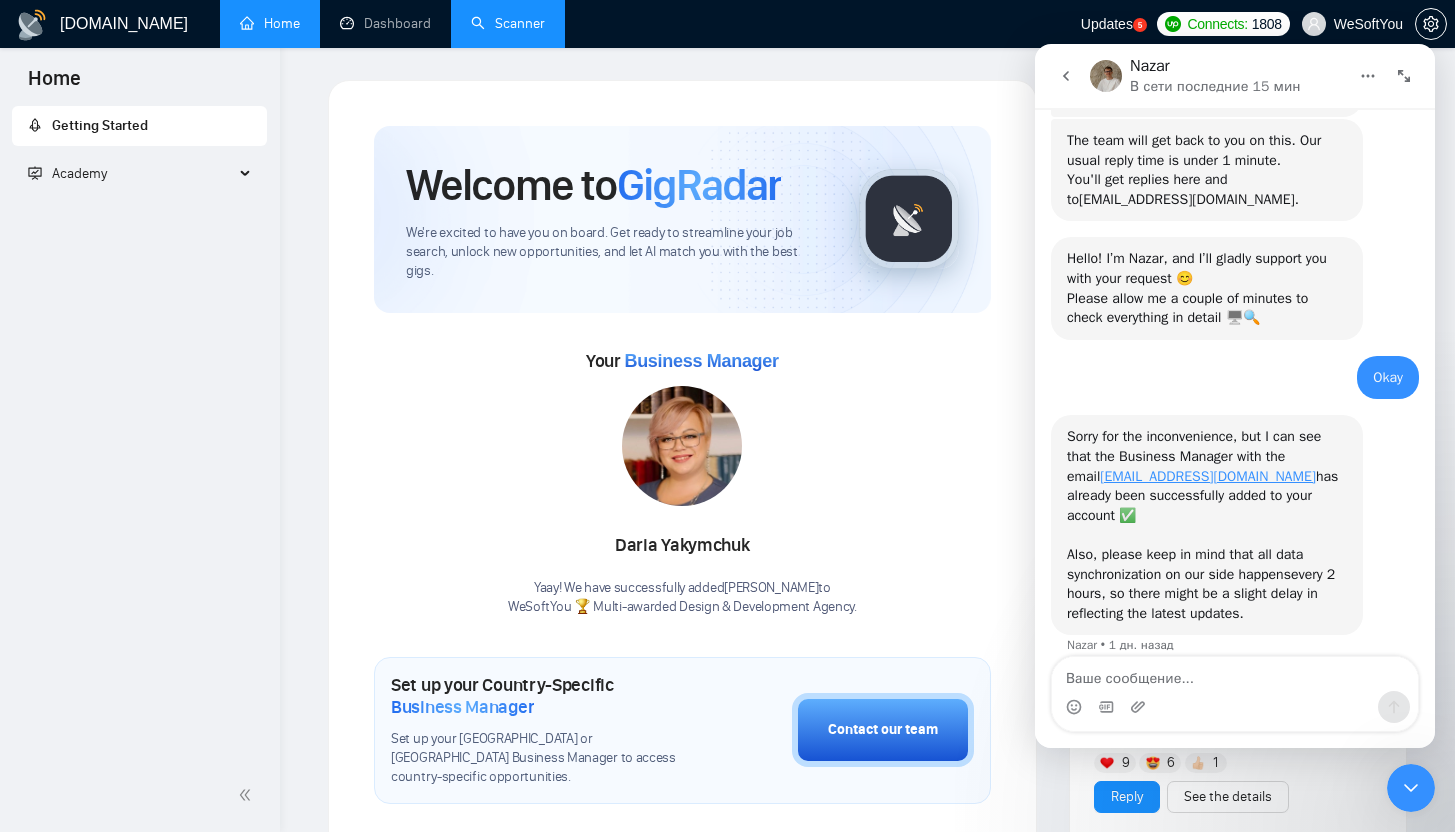 click on "Scanner" at bounding box center (508, 23) 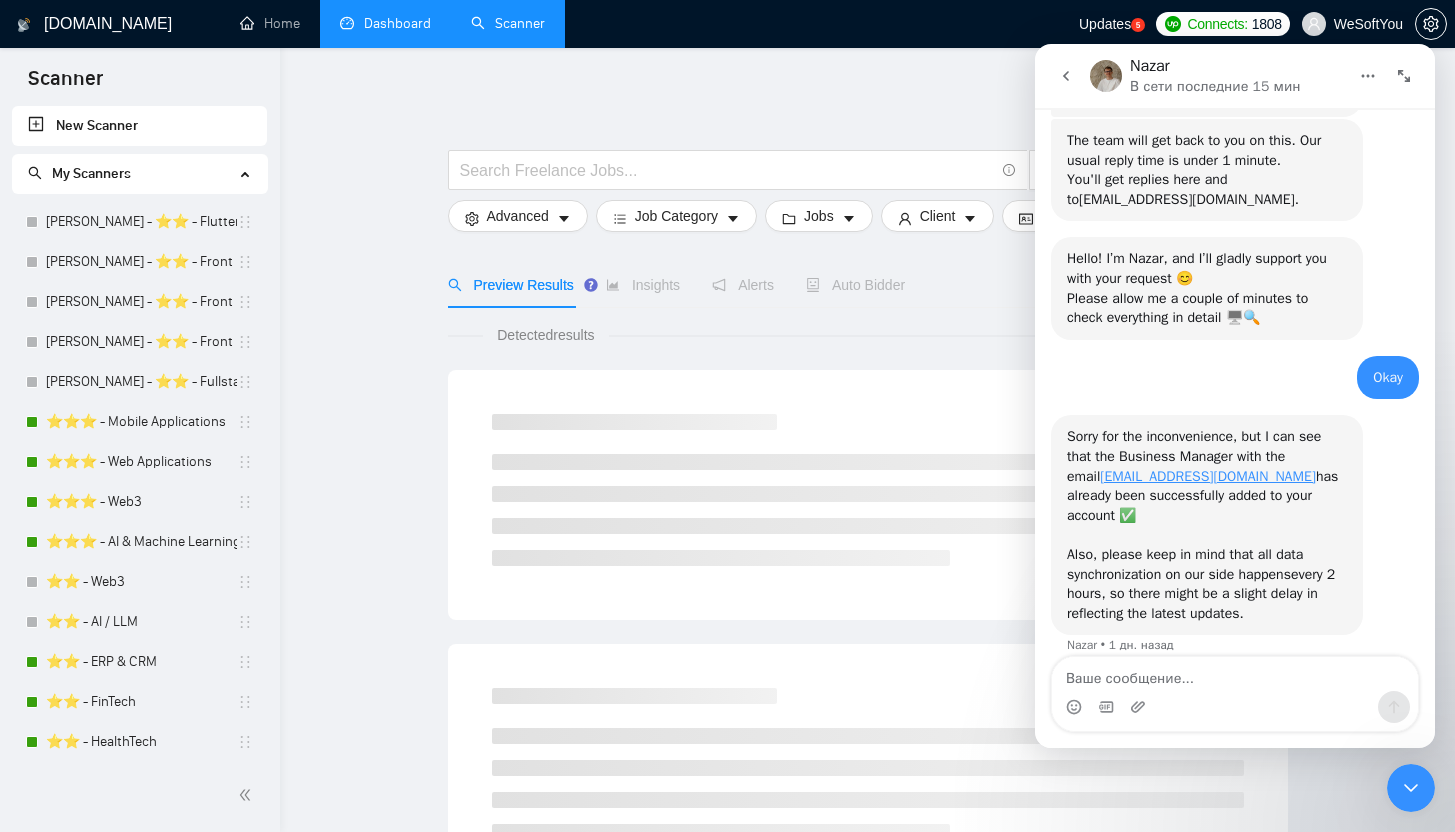 click on "Dashboard" at bounding box center [385, 23] 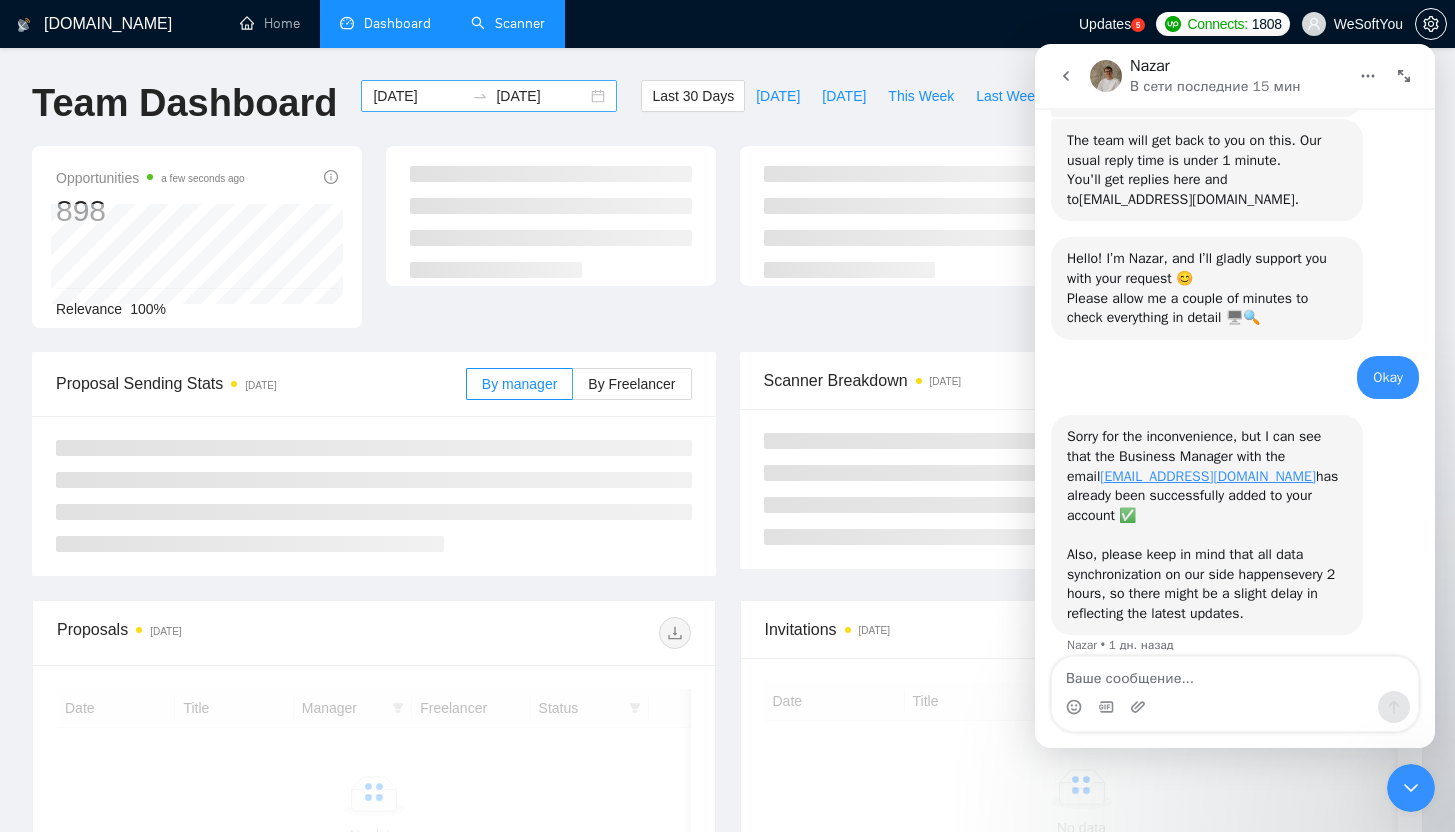 click on "[DATE]" at bounding box center (418, 96) 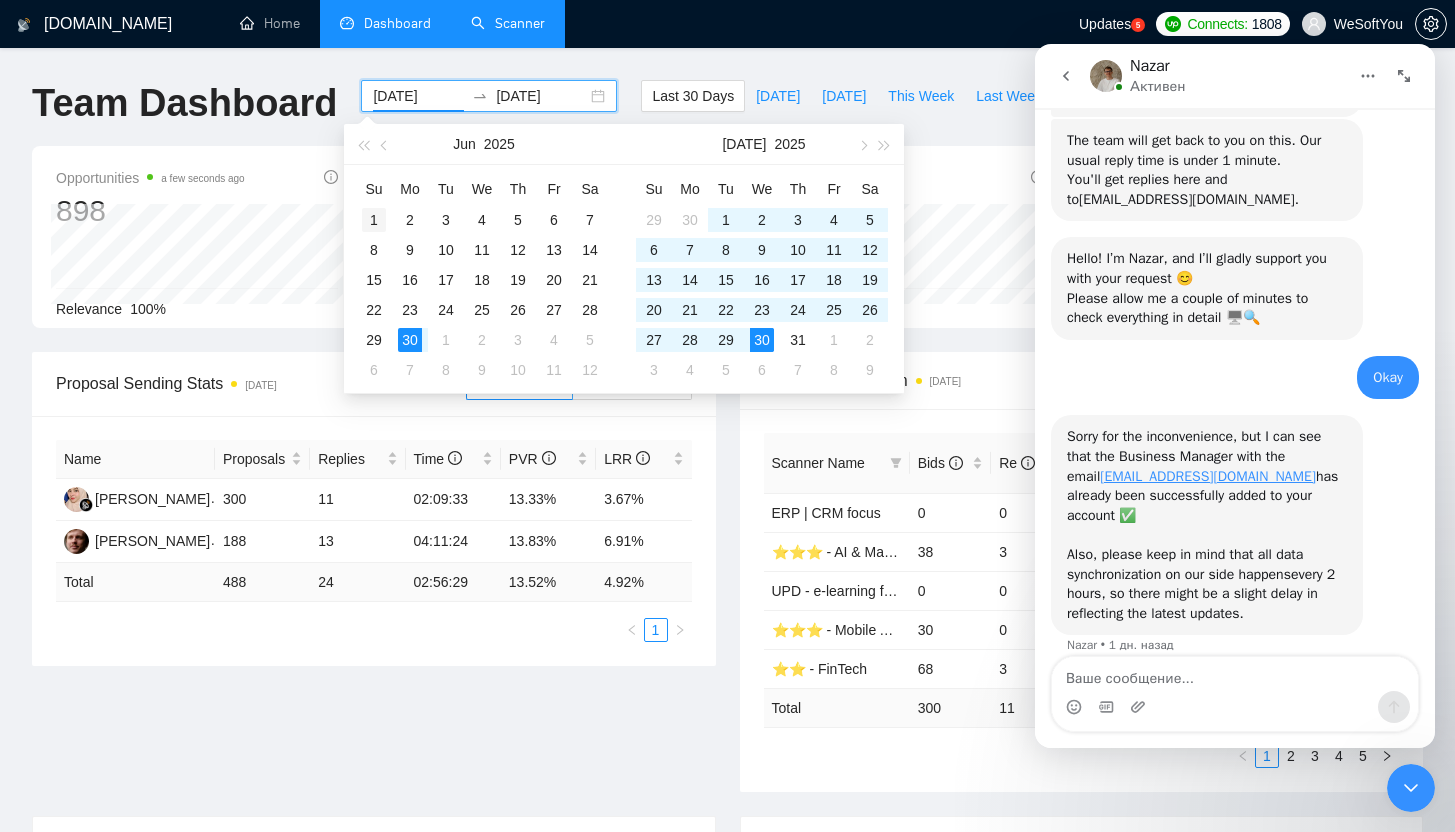 type on "[DATE]" 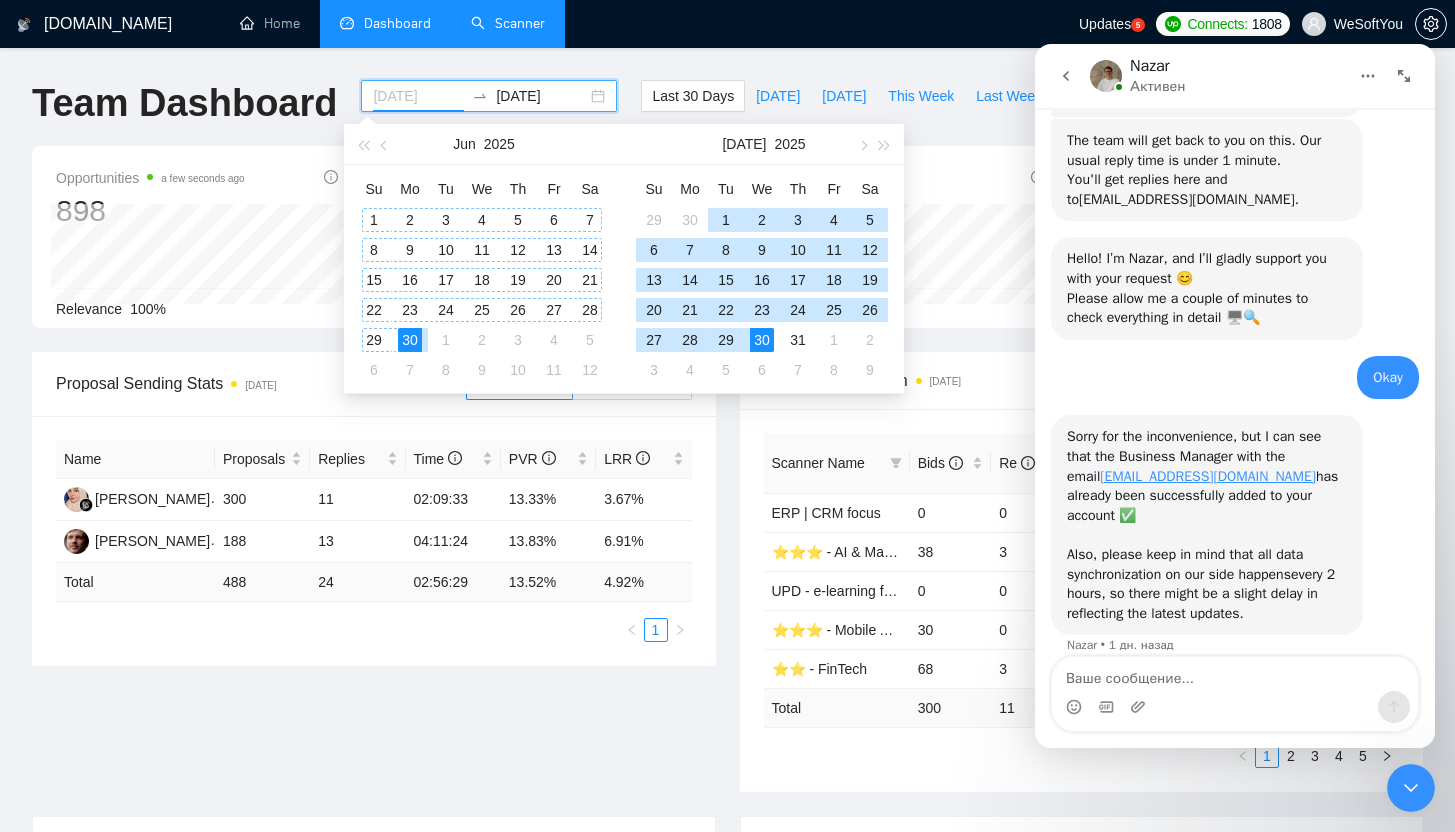 click on "1" at bounding box center [374, 220] 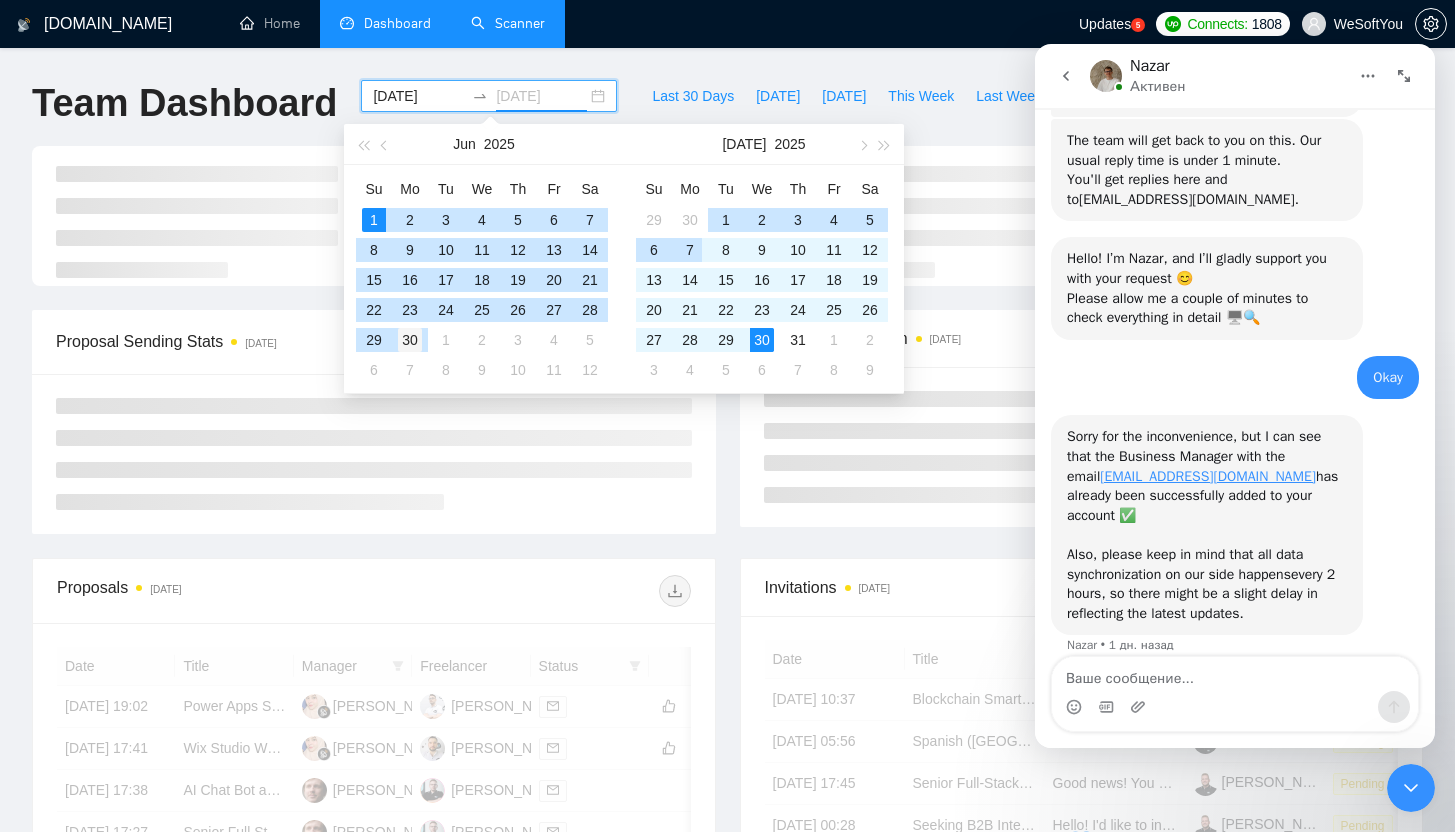 type on "[DATE]" 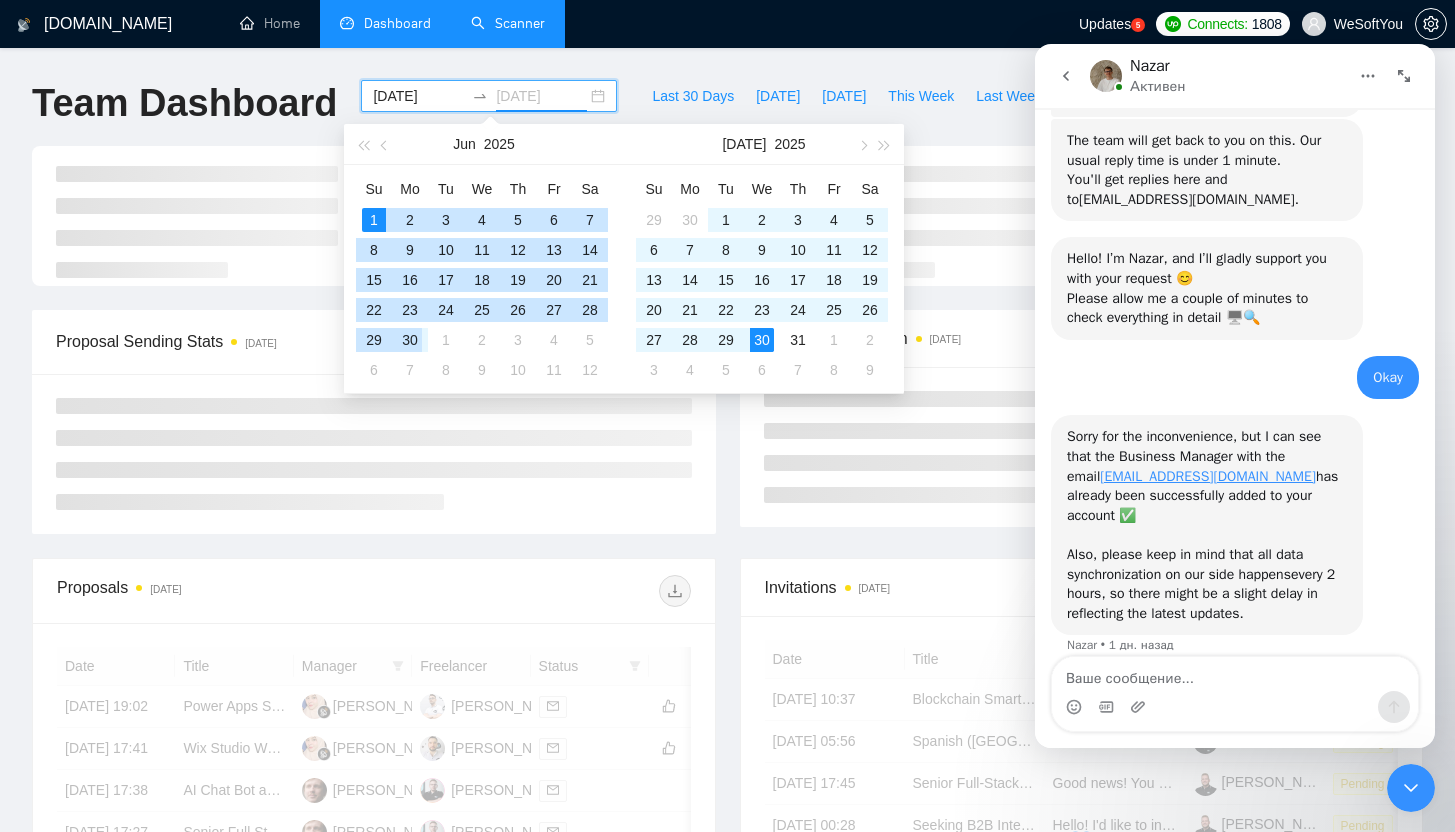 click on "30" at bounding box center (410, 340) 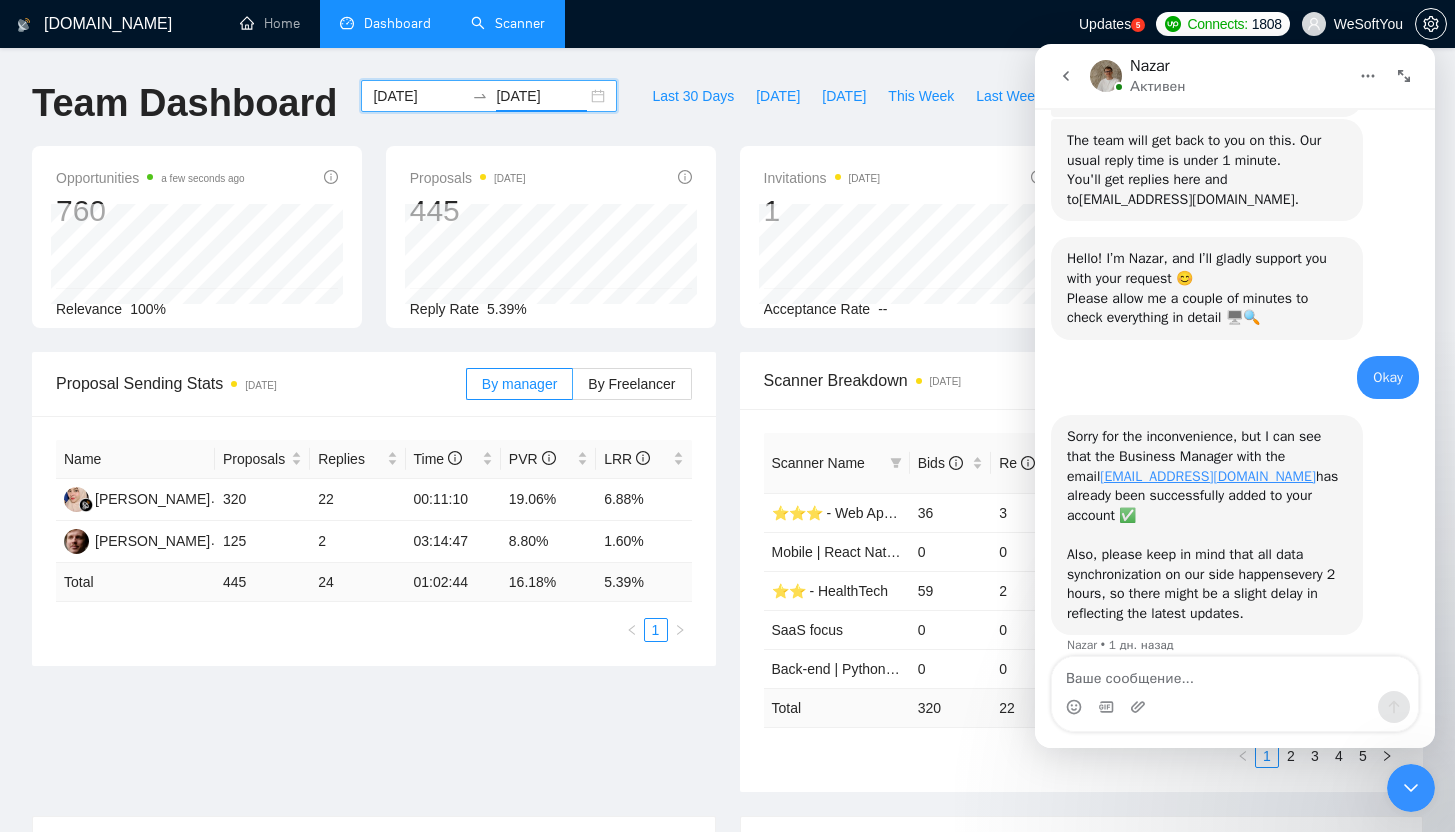 click on "Proposal Sending Stats 6 days ago By manager By Freelancer Name Proposals Replies Time   PVR   LRR   Ainun Jariah 320 22 00:11:10 19.06% 6.88% Dan BIank 125 2 03:14:47 8.80% 1.60% Total 445 24 01:02:44 16.18 % 5.39 % 1 Scanner Breakdown 6 days ago Scanner Name Bids   Re   PVR   LRR   CPR   Score   ⭐️⭐️⭐️ - Web Applications 36 3 30.56% 8.33% $31.32 53.93% Mobile | React Native 0 0 0.00% 0.00% $0.00 0.00% ⭐️⭐️ - HealthTech 59 2 15.25% 3.39% $96.95 40.98% SaaS focus 0 0 0.00% 0.00% $0.00 0.00% Back-end | Python, Django 0 0 0.00% 0.00% $0.00 0.00% Total 320 22 19.06 % 6.88 % $ 45.80 60.06 % 1 2 3 4 5 New" at bounding box center (727, 584) 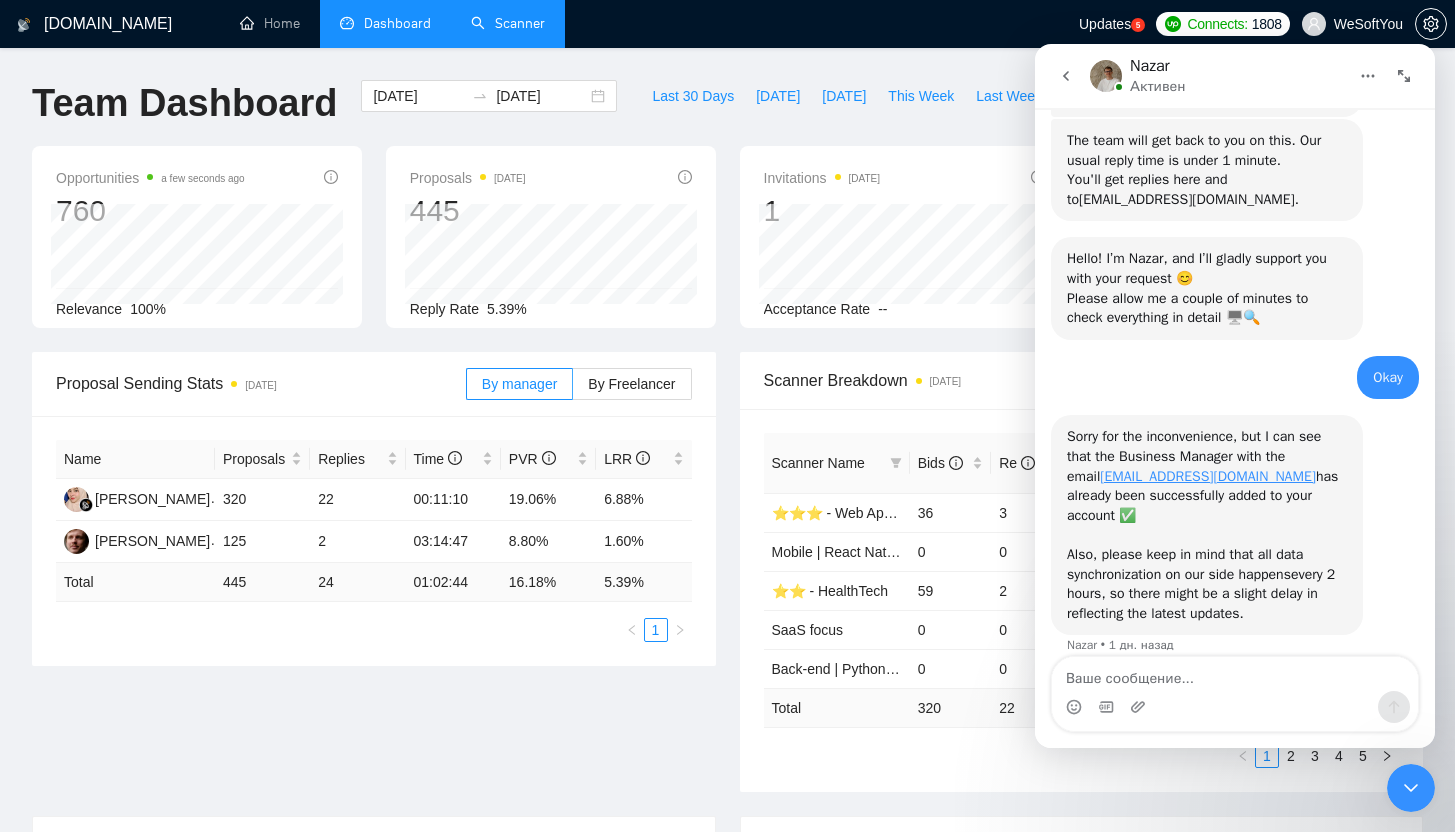 click at bounding box center (1066, 76) 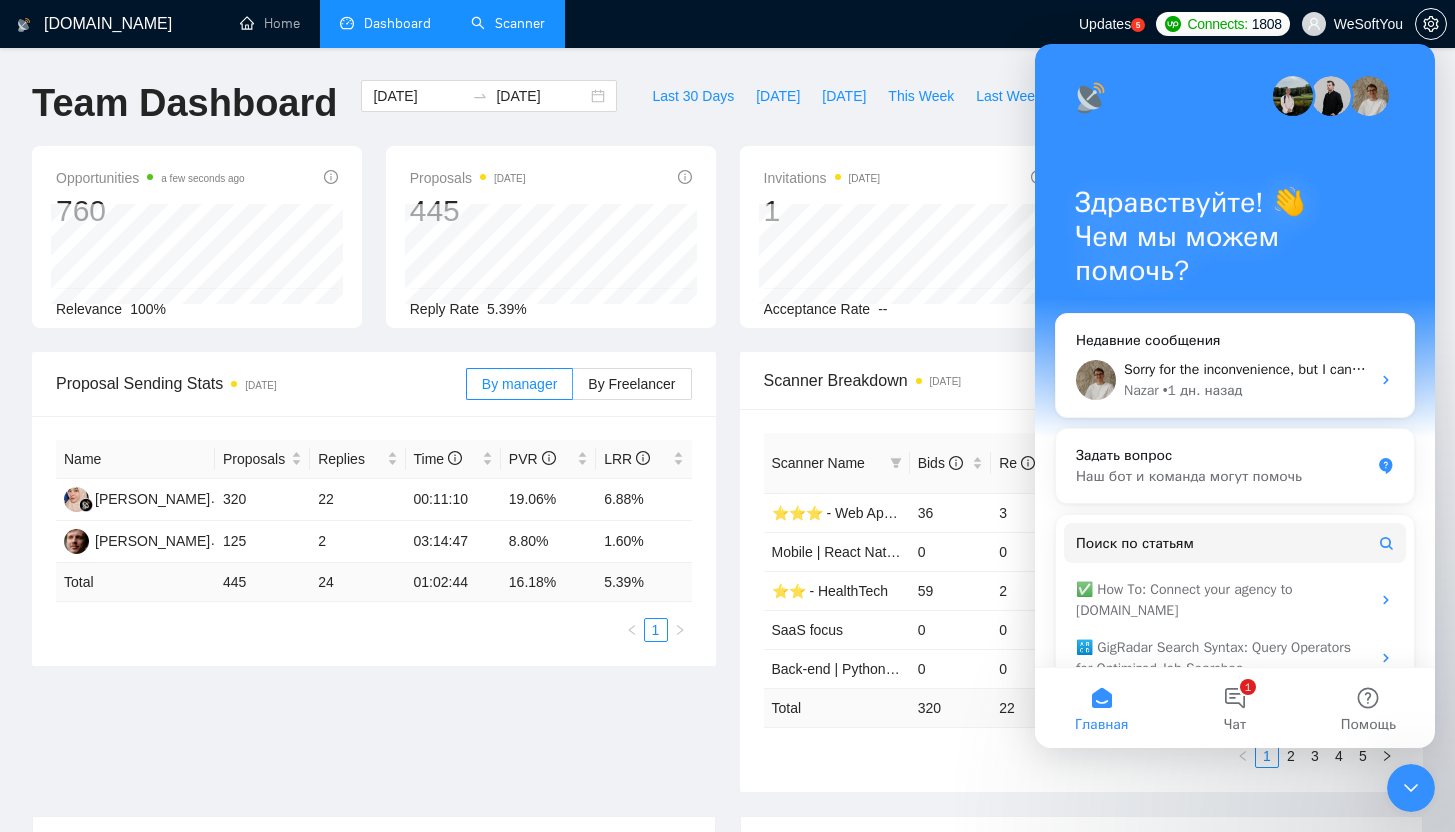 scroll, scrollTop: 0, scrollLeft: 0, axis: both 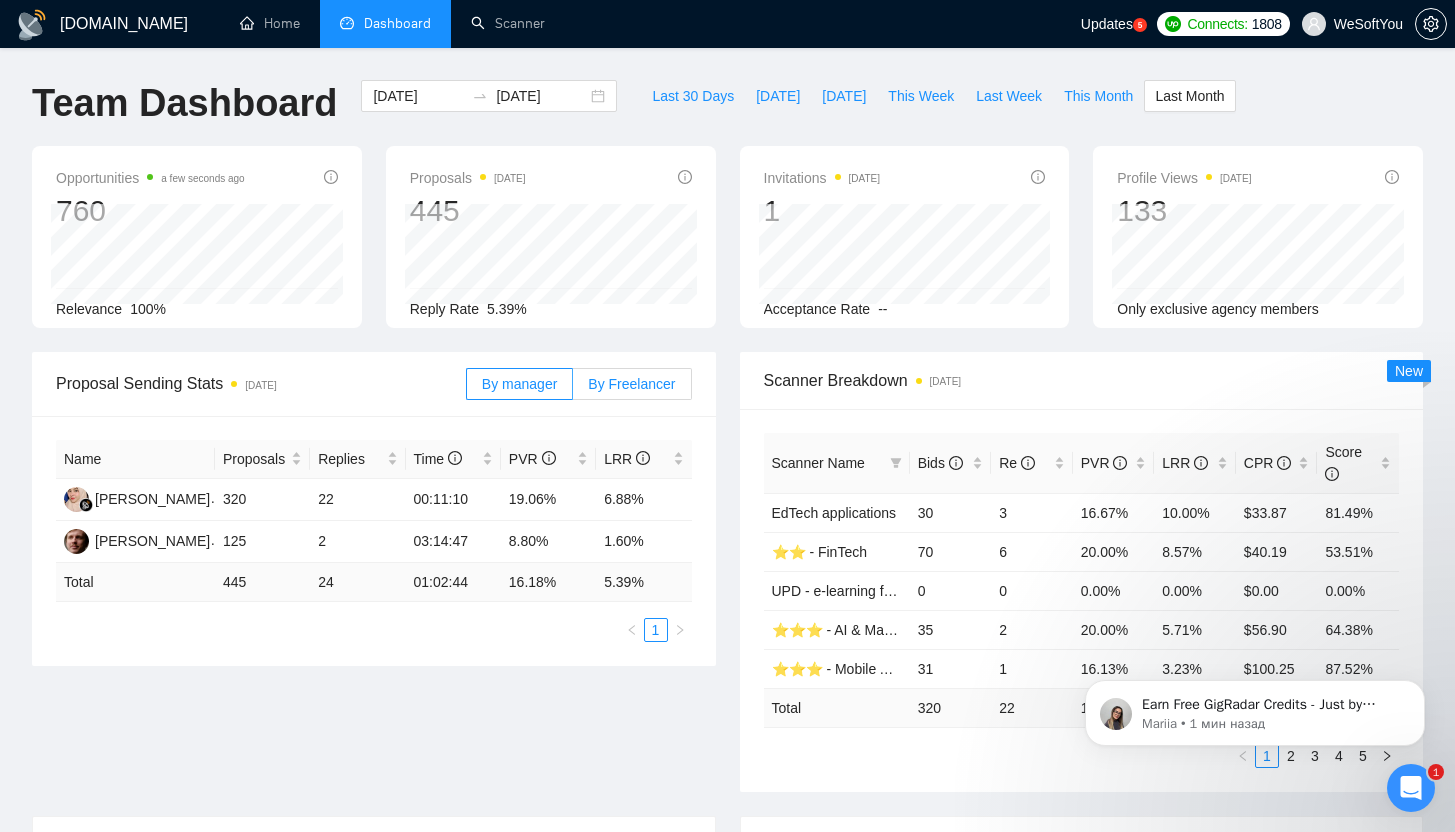 click on "By Freelancer" at bounding box center [631, 384] 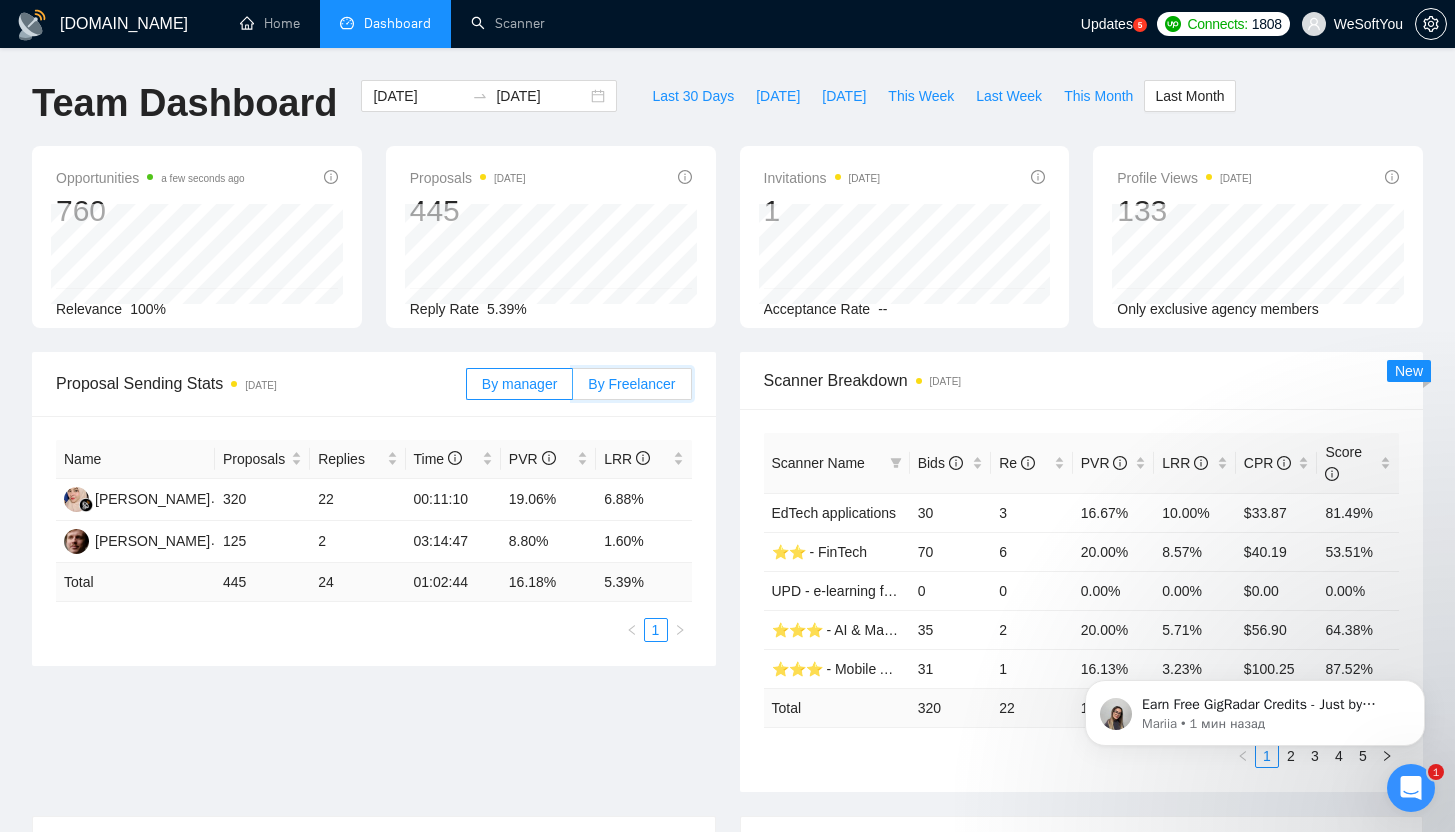 click on "By Freelancer" at bounding box center [573, 389] 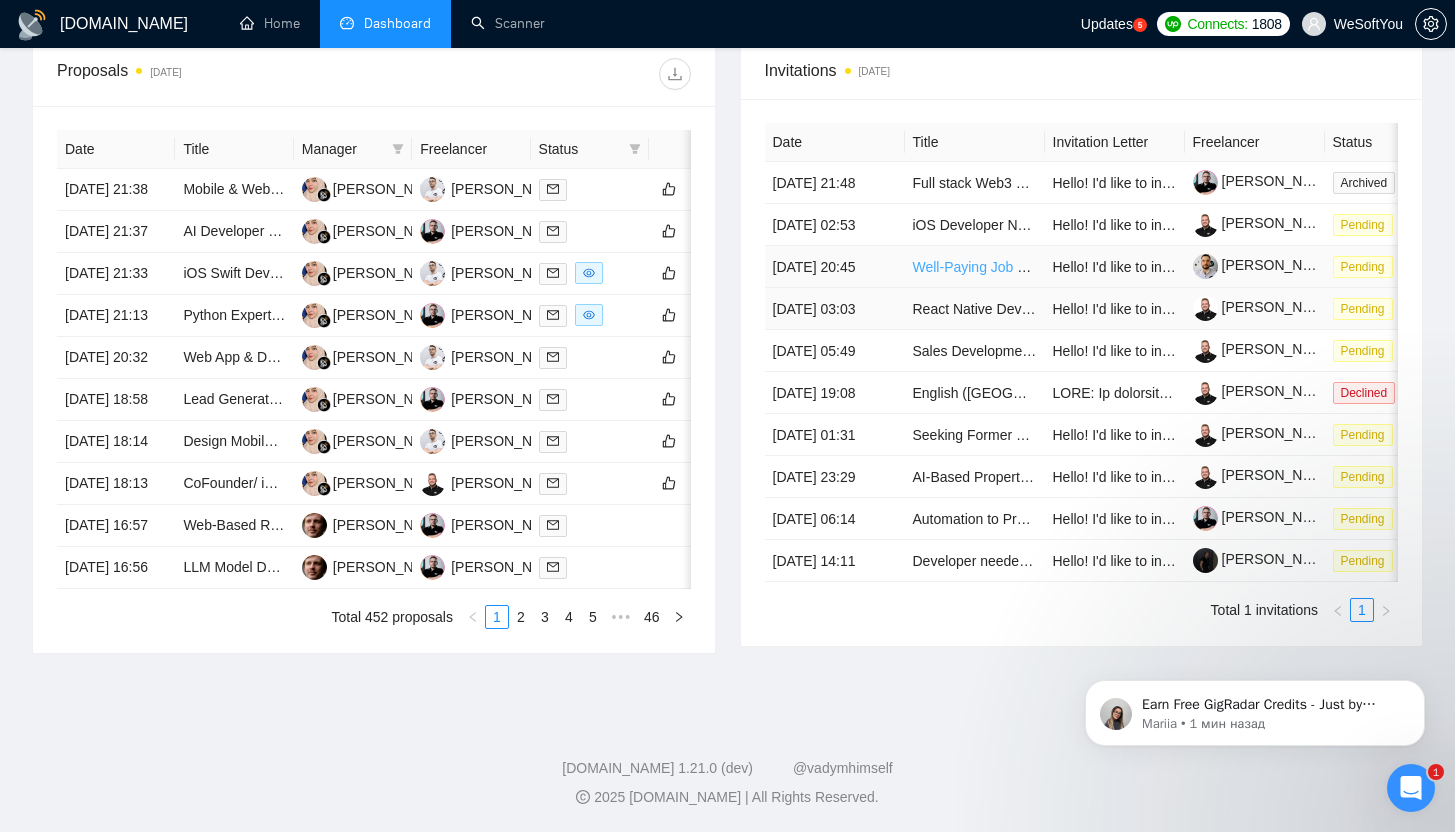 scroll, scrollTop: 808, scrollLeft: 0, axis: vertical 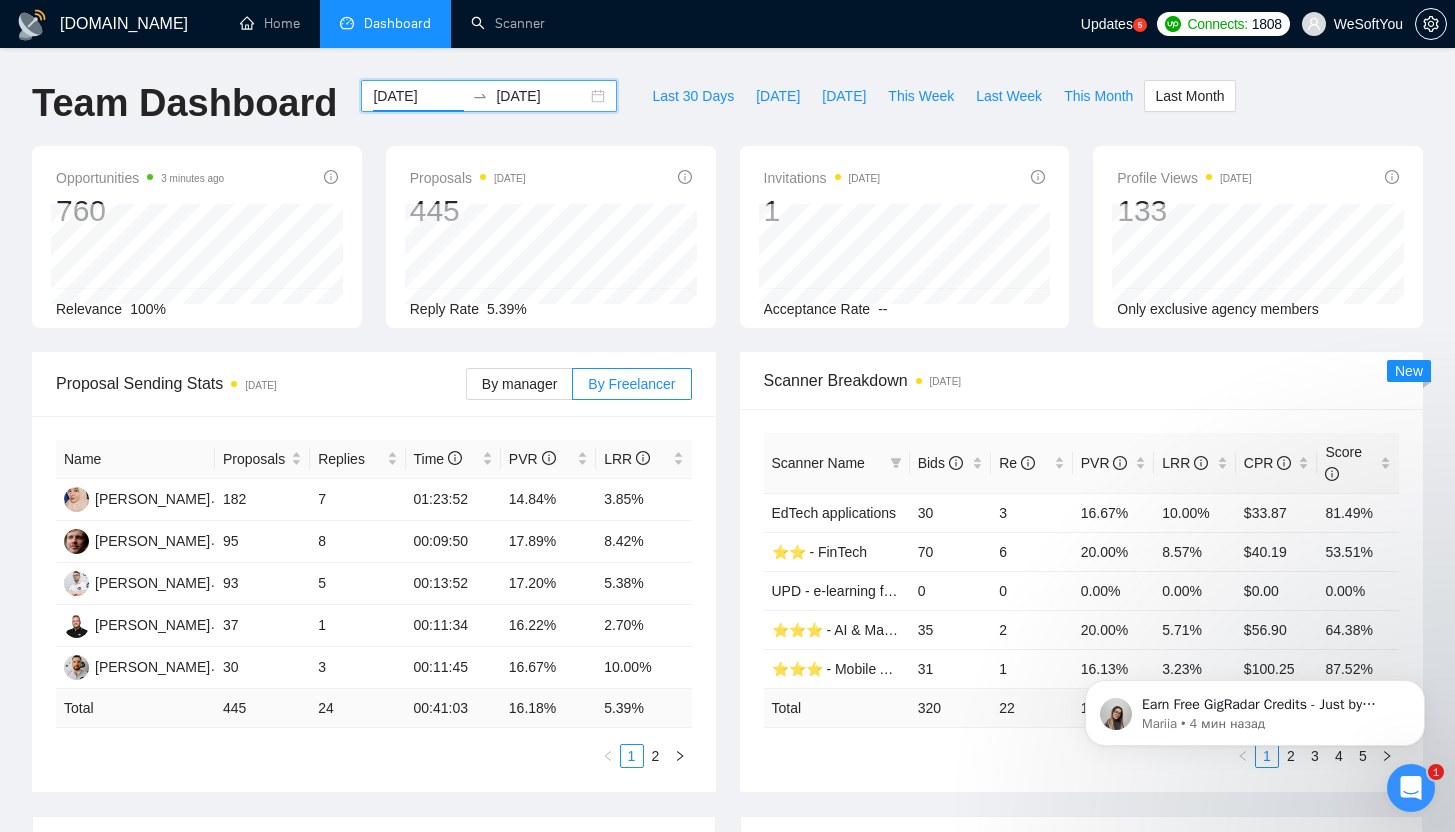 click on "[DATE]" at bounding box center (418, 96) 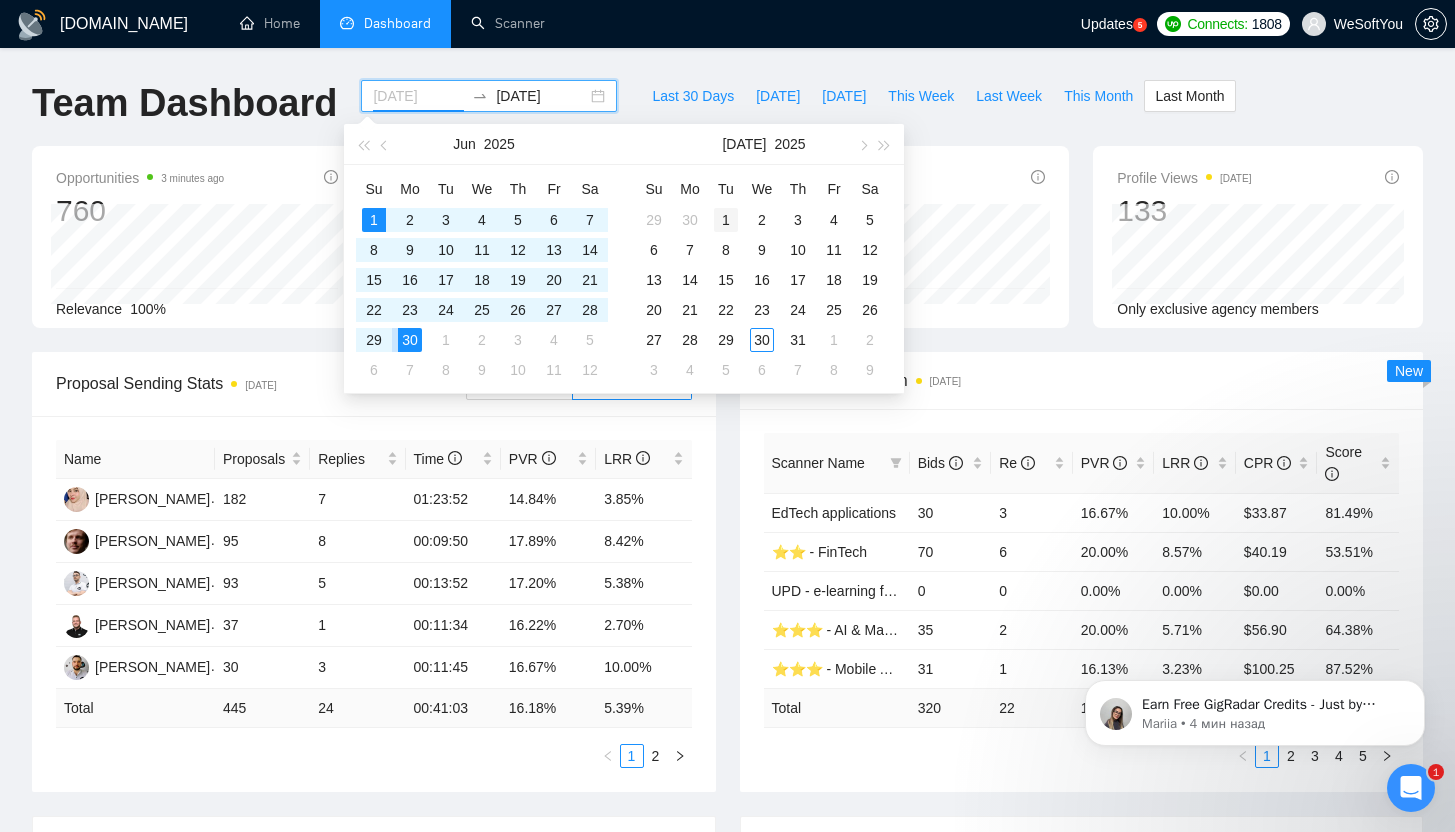 type on "[DATE]" 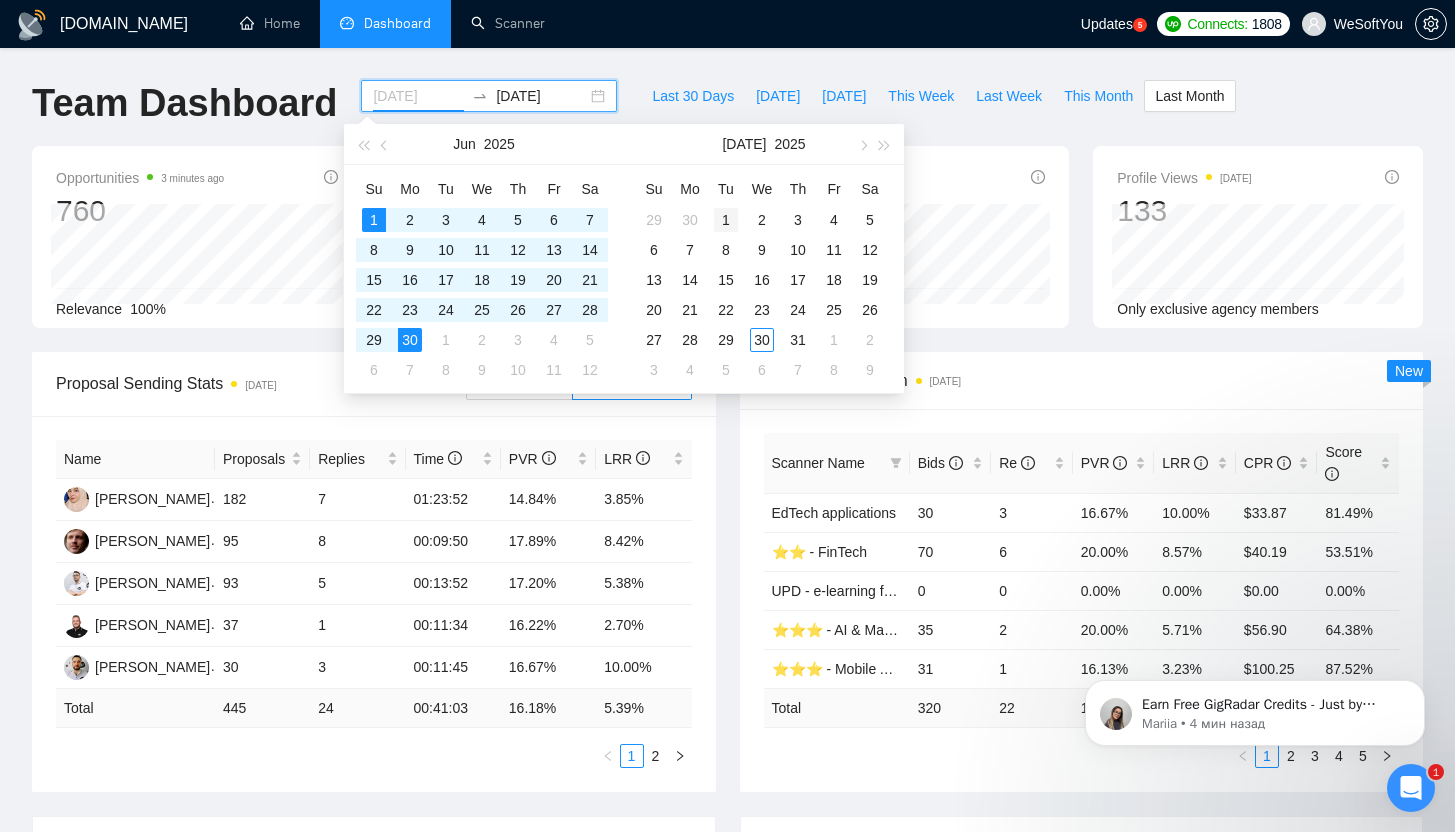 click on "1" at bounding box center (726, 220) 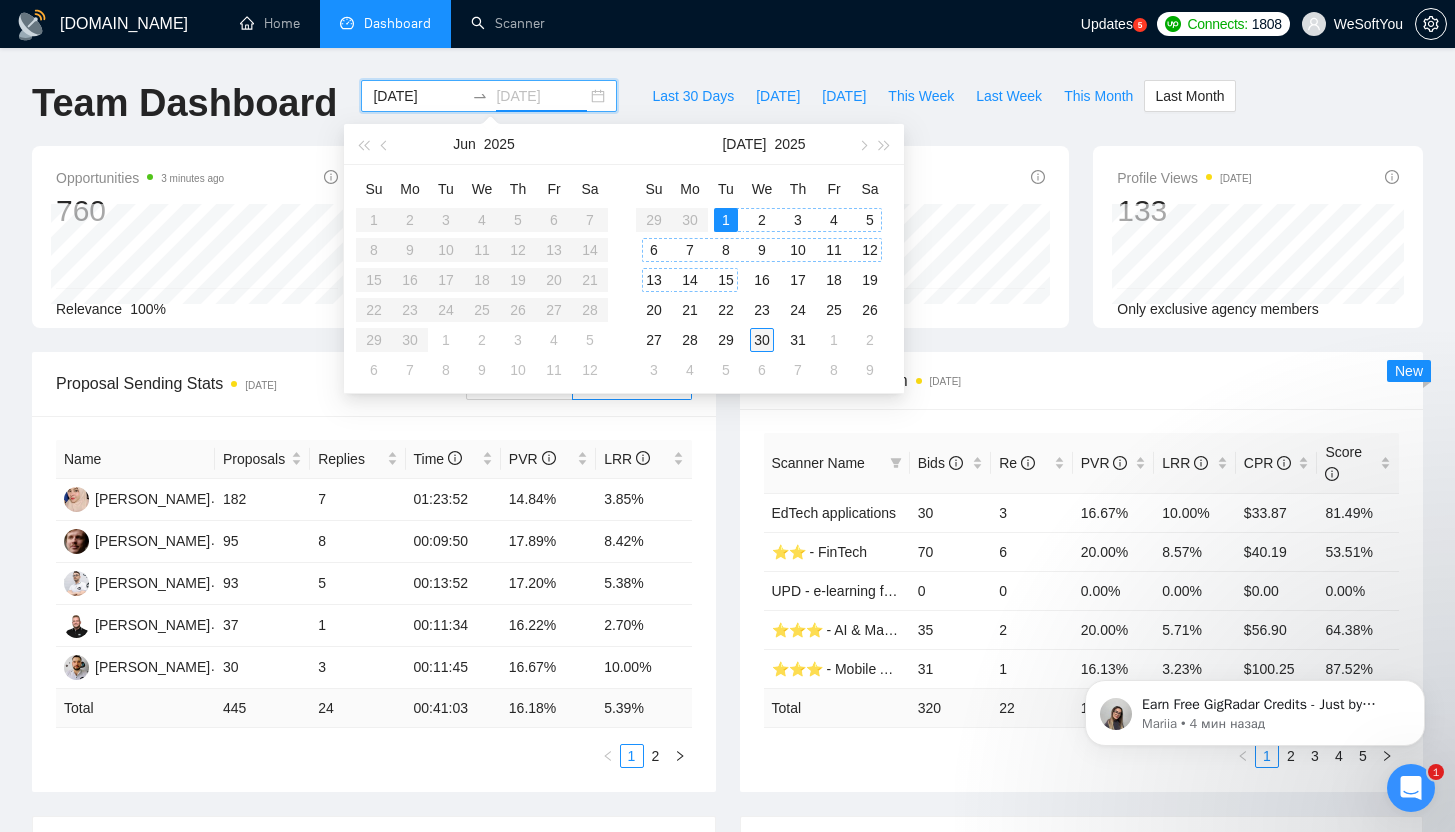 type on "[DATE]" 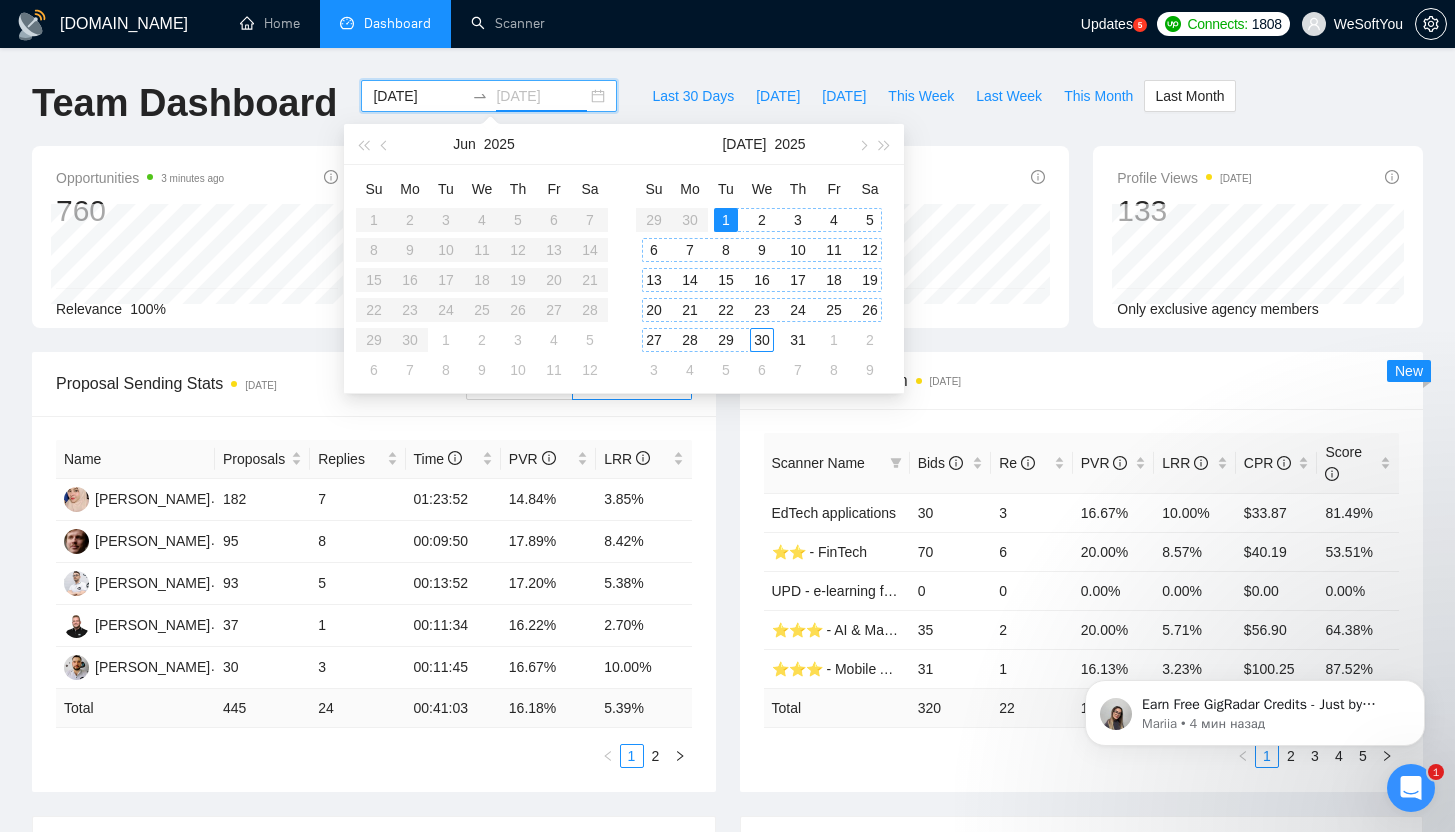 click on "30" at bounding box center (762, 340) 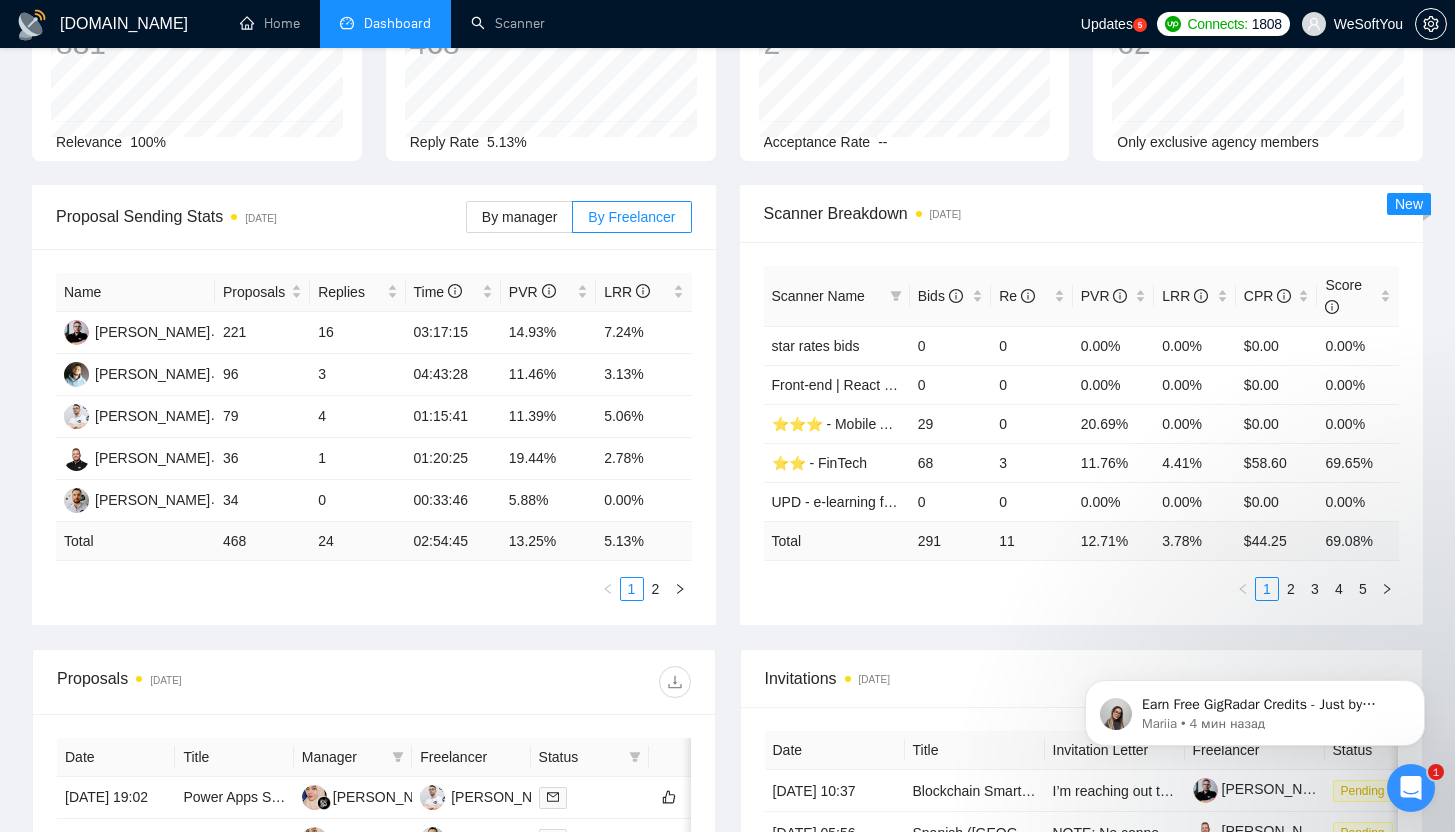 scroll, scrollTop: 0, scrollLeft: 0, axis: both 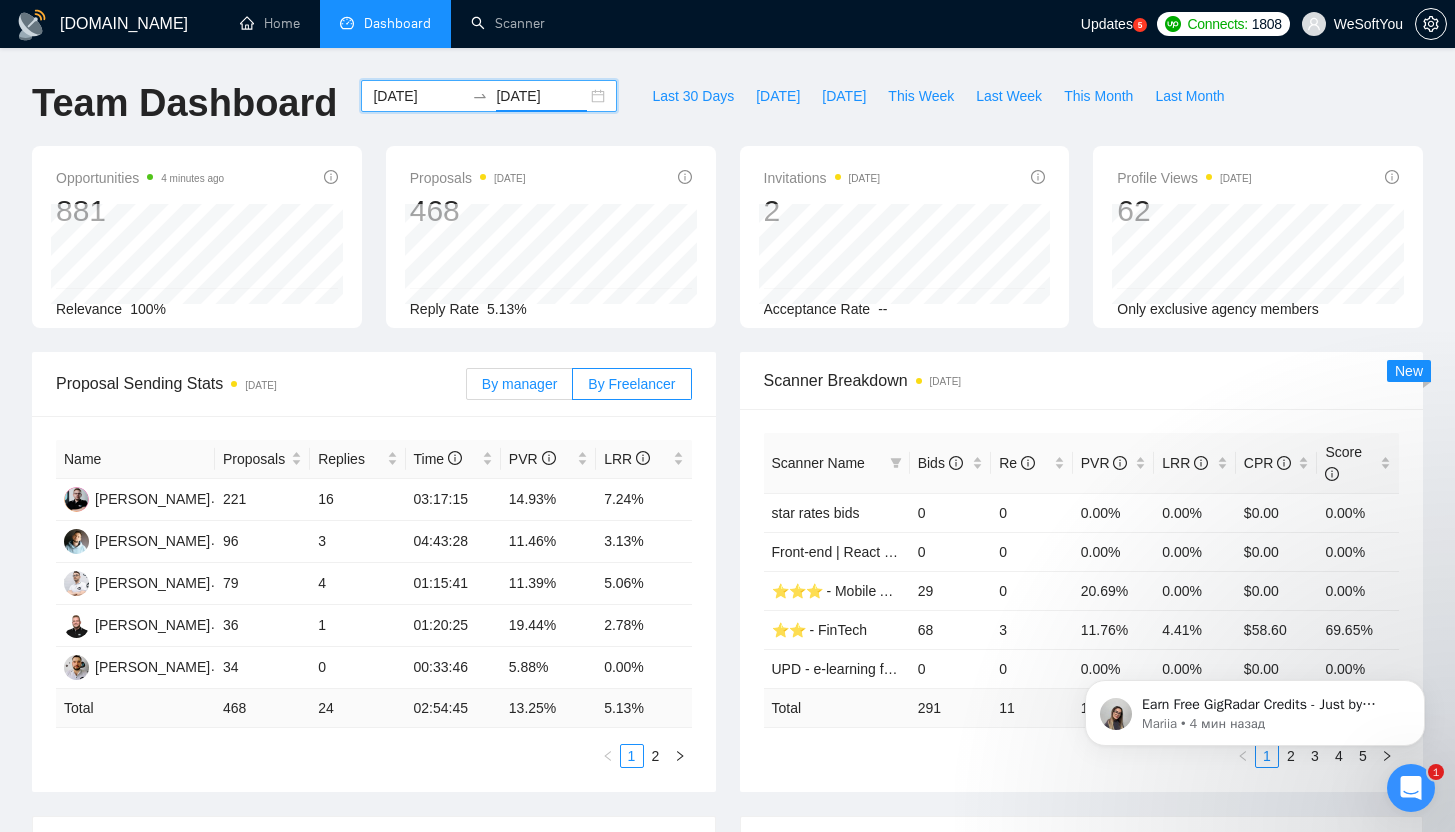 click on "By manager" at bounding box center (519, 384) 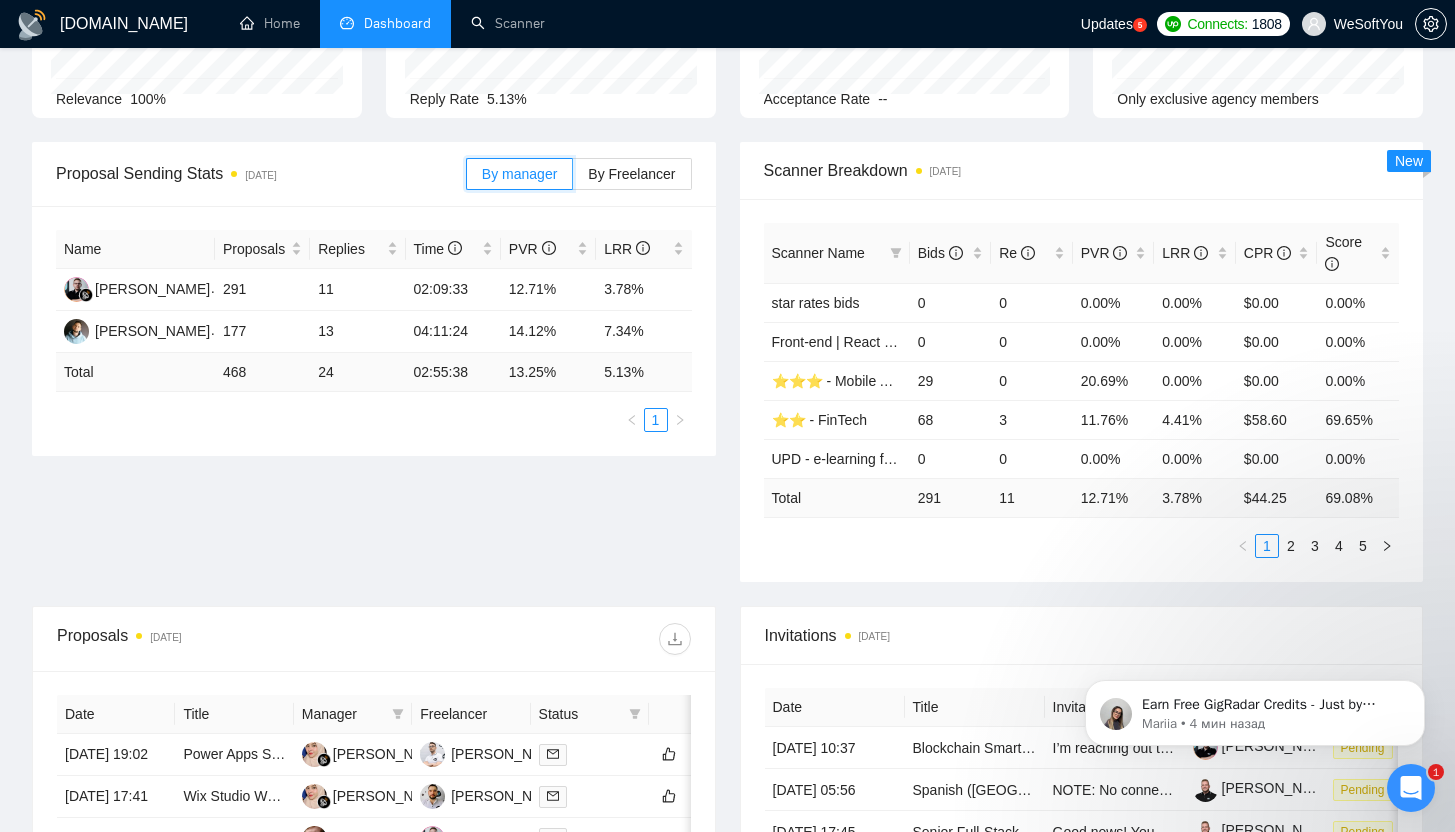 scroll, scrollTop: 207, scrollLeft: 0, axis: vertical 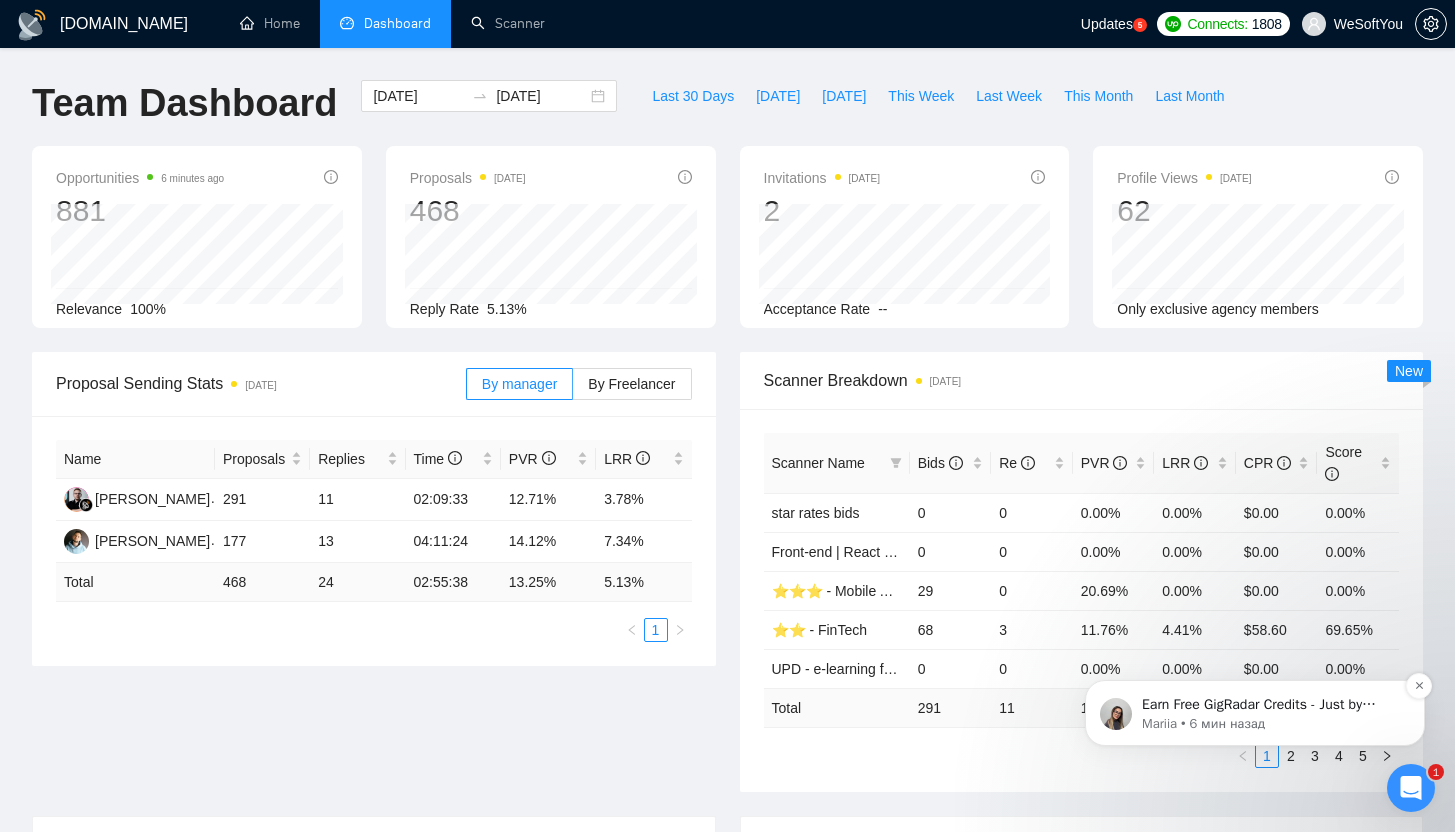 click on "Earn Free GigRadar Credits - Just by Sharing Your Story! 💬 Want more credits for sending proposals? It’s simple - share, inspire, and get rewarded! 🤫 Here’s how you can earn free credits: Introduce yourself in the #intros channel of the GigRadar Upwork Community and grab +20 credits for sending bids., Post your success story (closed projects, high LRR, etc.) in the #general channel and claim +50 credits for sending bids. Why? GigRadar is building a powerful network of freelancers and agencies. We want you to make valuable connections, showcase your wins, and inspire others while getting rewarded! 🚀 Not a member yet? Join our Slack community now 👉 Join Slack Community Claiming your credits is easy: Reply to this message with a screenshot of your post, and our Tech Support Team will instantly top up your credits! 💸" at bounding box center [1271, 705] 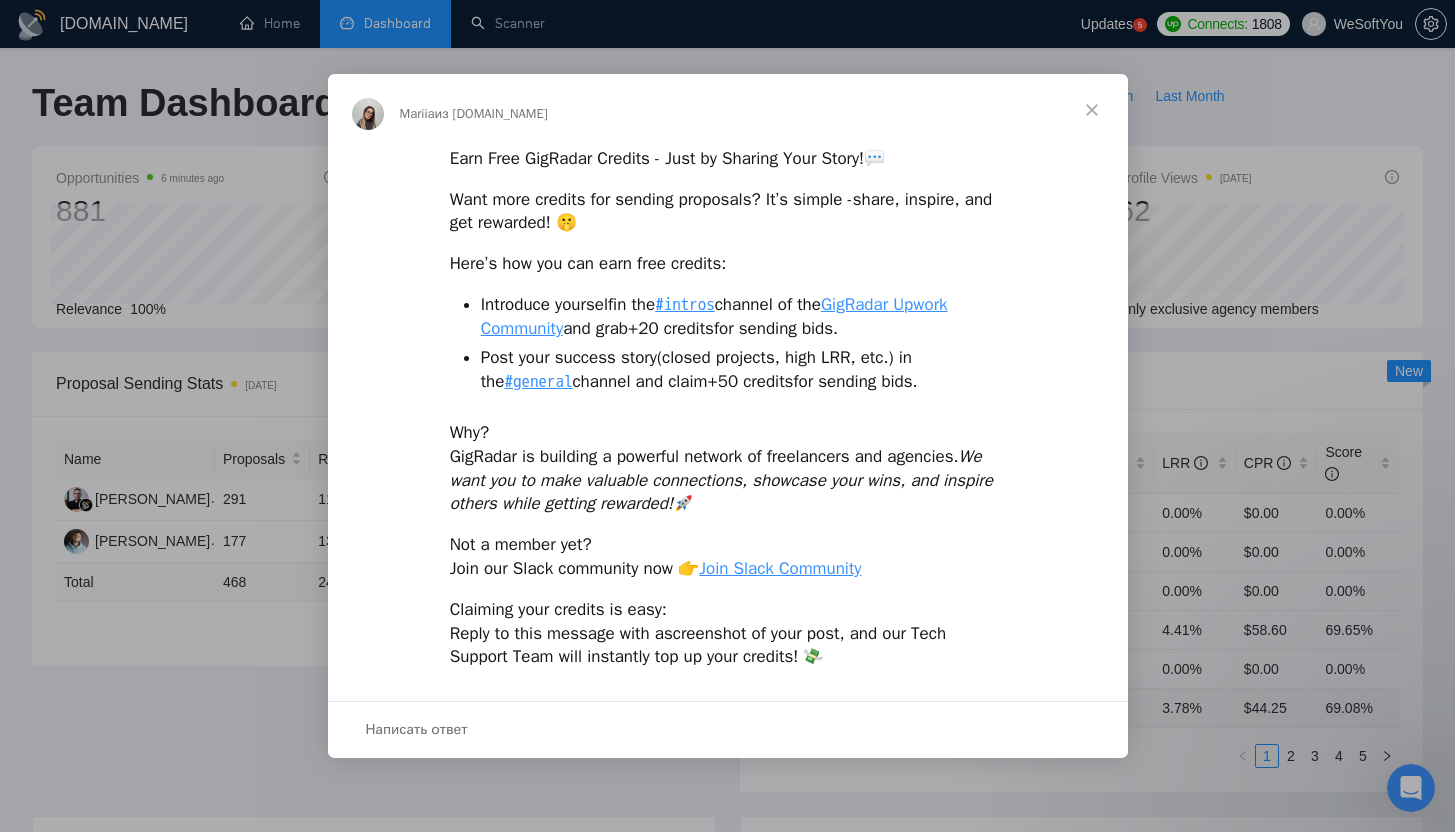 scroll, scrollTop: 0, scrollLeft: 0, axis: both 